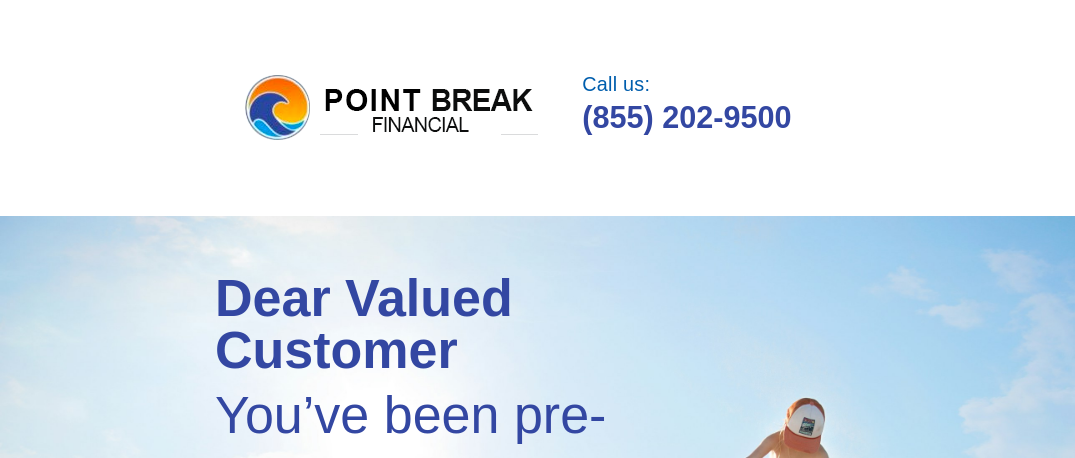 scroll, scrollTop: 0, scrollLeft: 0, axis: both 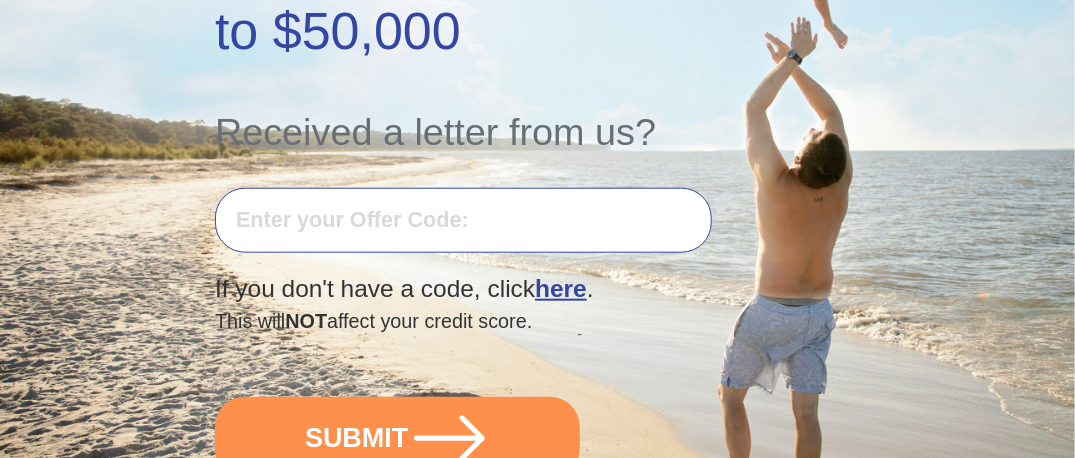 click at bounding box center [463, 220] 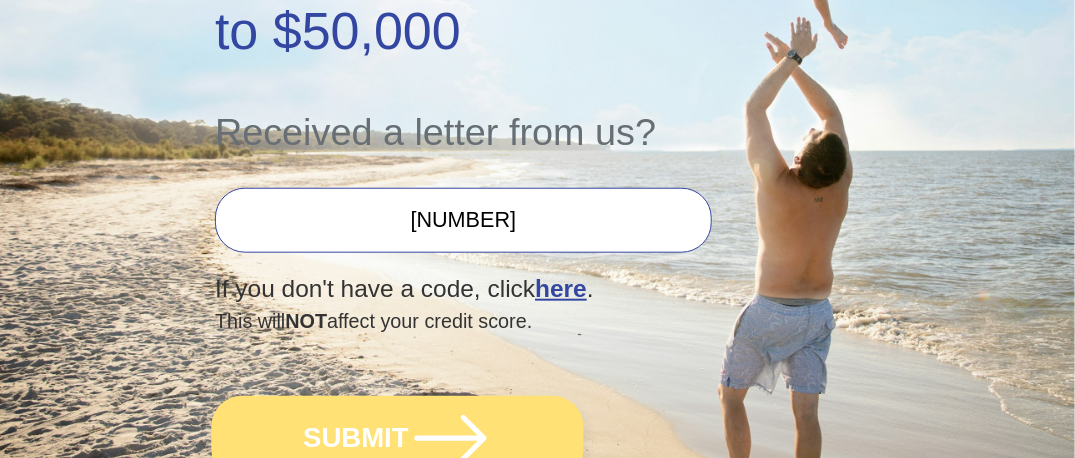 type on "[NUMBER]" 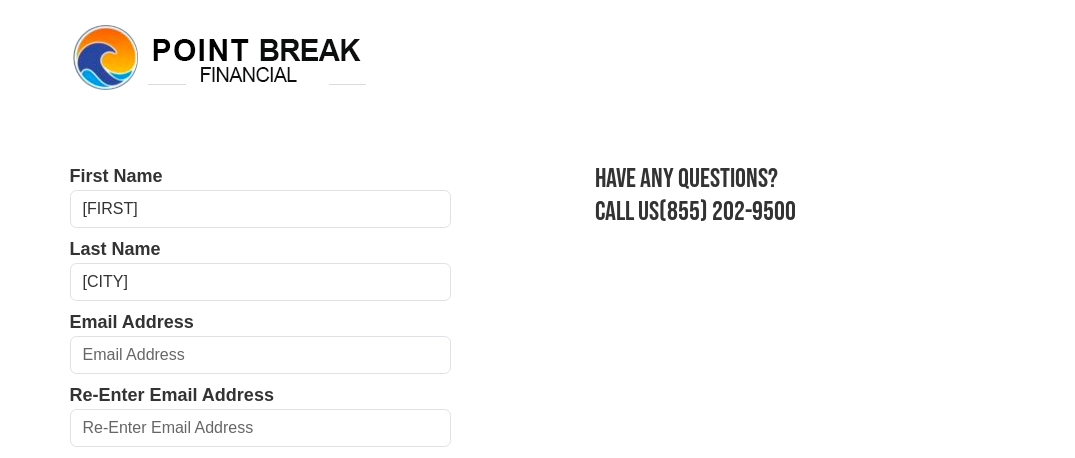 scroll, scrollTop: 0, scrollLeft: 0, axis: both 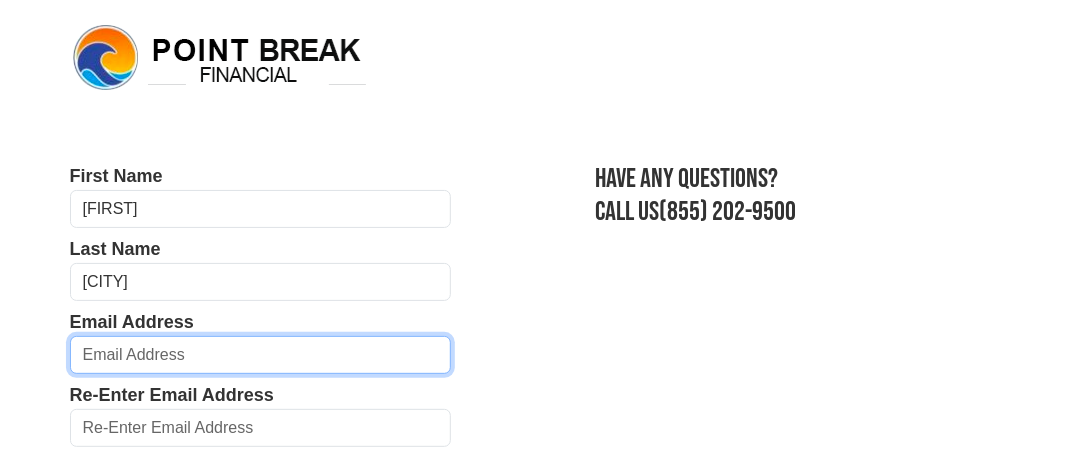 click at bounding box center (261, 355) 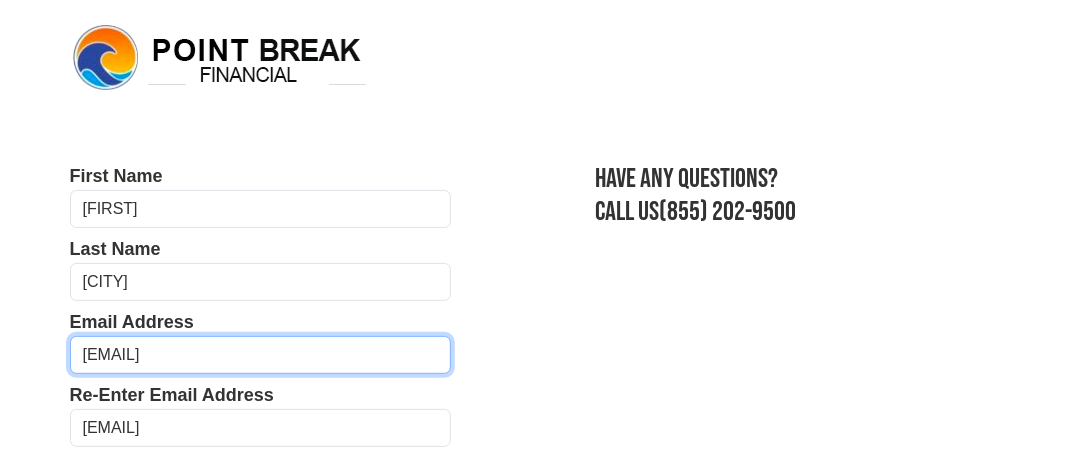 type on "[PHONE]" 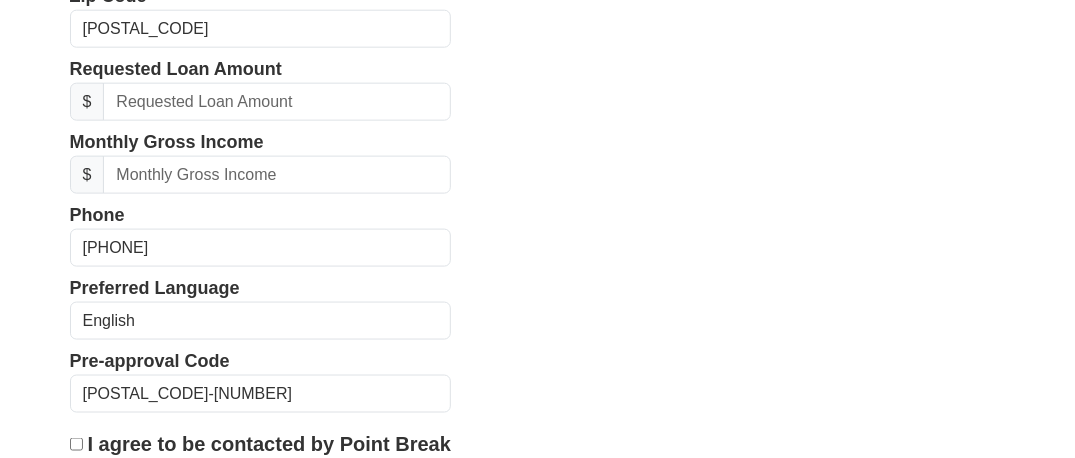 scroll, scrollTop: 772, scrollLeft: 0, axis: vertical 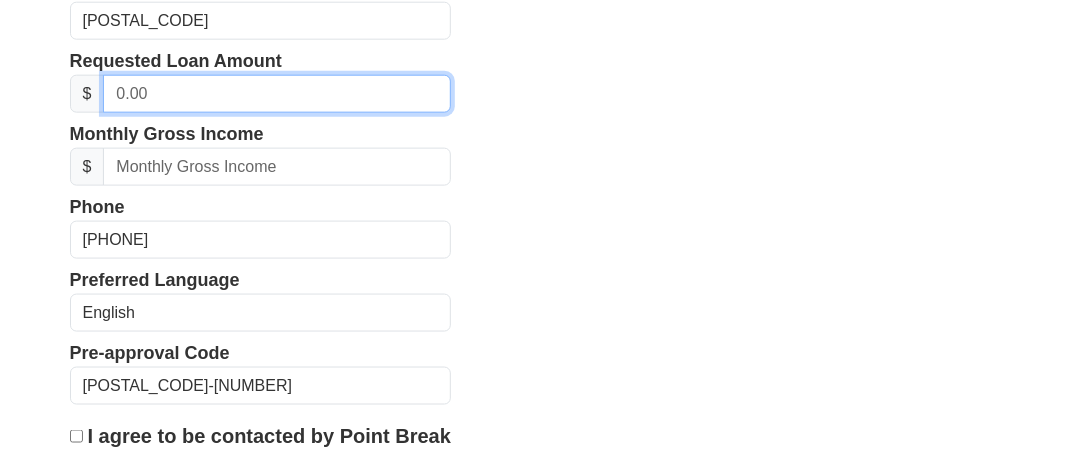 click at bounding box center (277, 94) 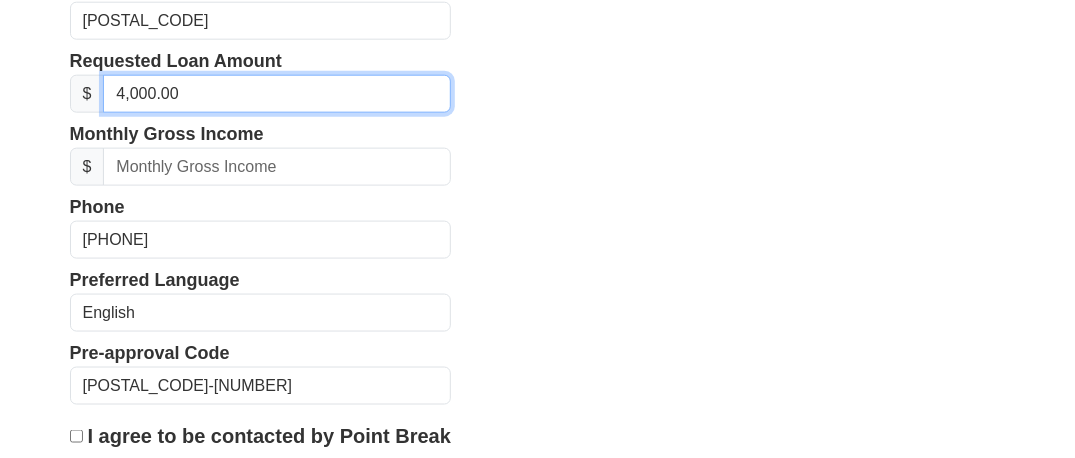 type on "40,000.00" 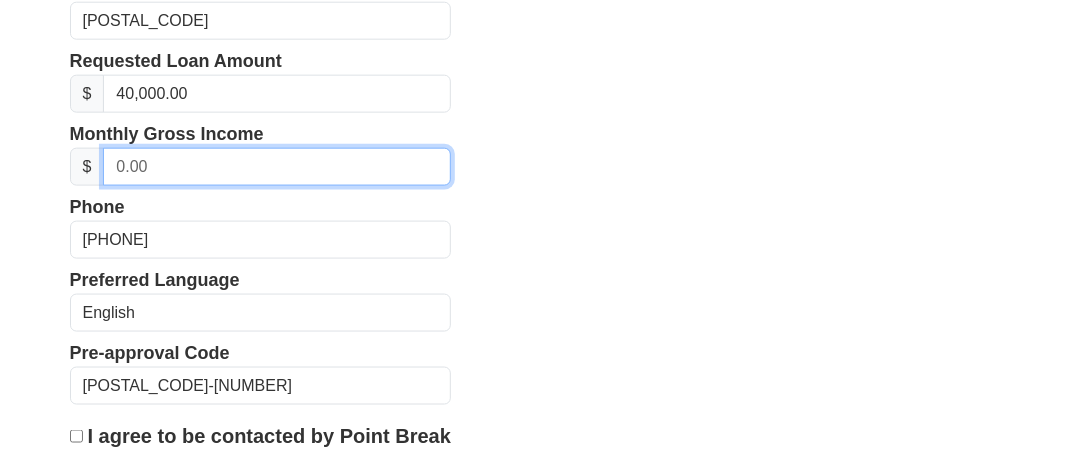 click at bounding box center [277, 167] 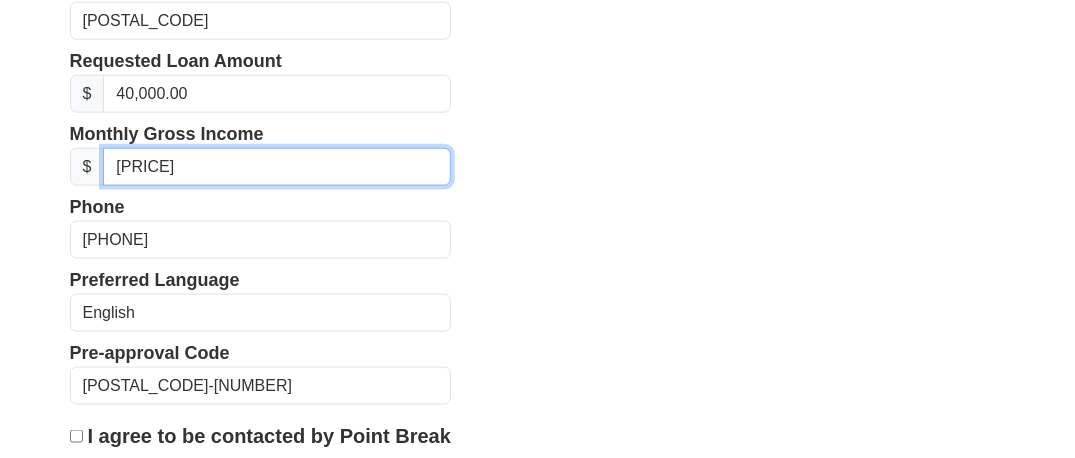 type on "[PRICE]" 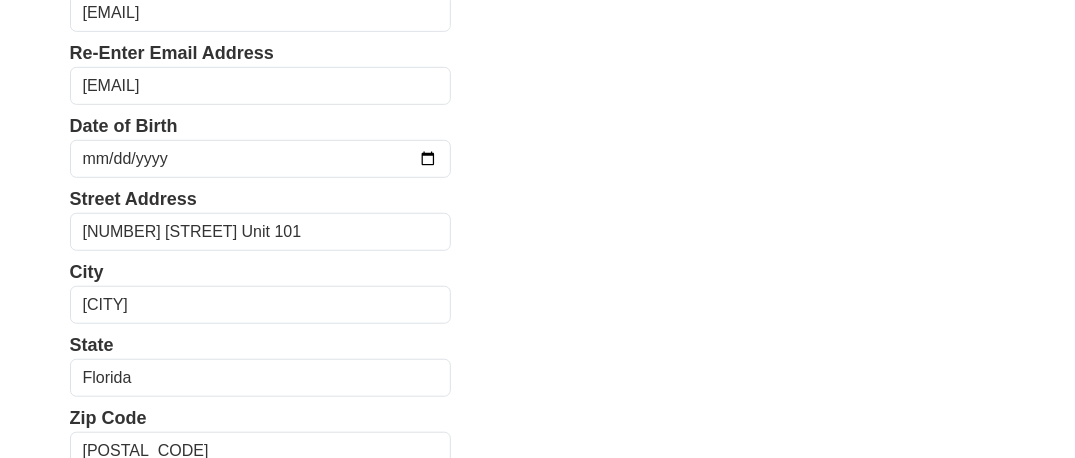 scroll, scrollTop: 338, scrollLeft: 0, axis: vertical 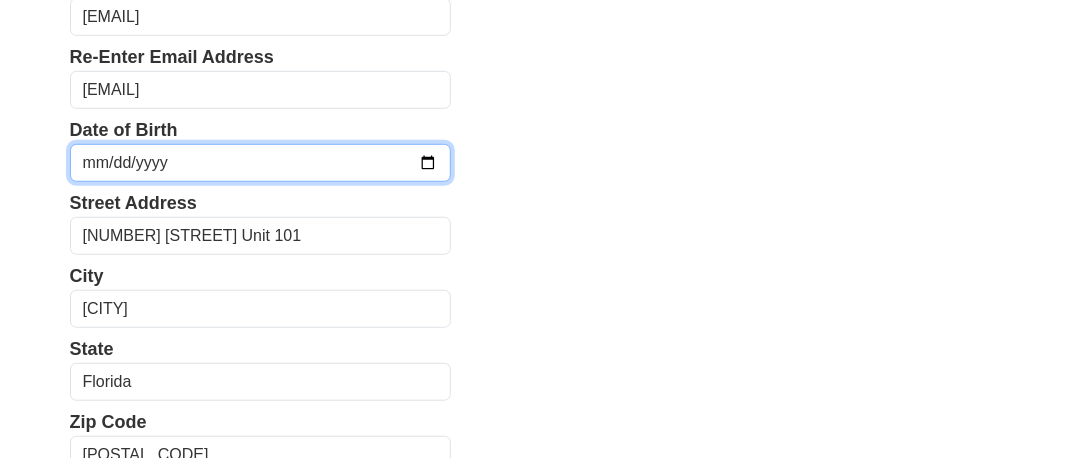 click at bounding box center (261, 163) 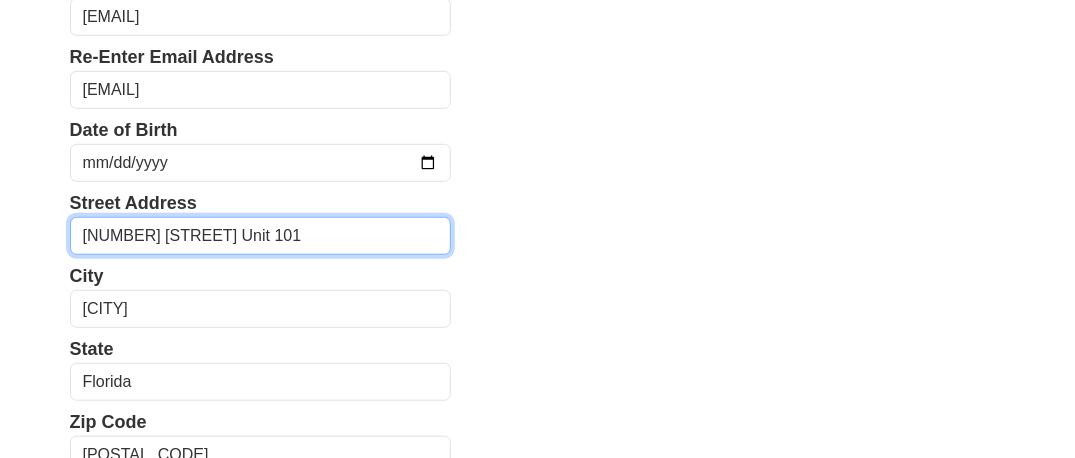 drag, startPoint x: 314, startPoint y: 241, endPoint x: 265, endPoint y: 241, distance: 49 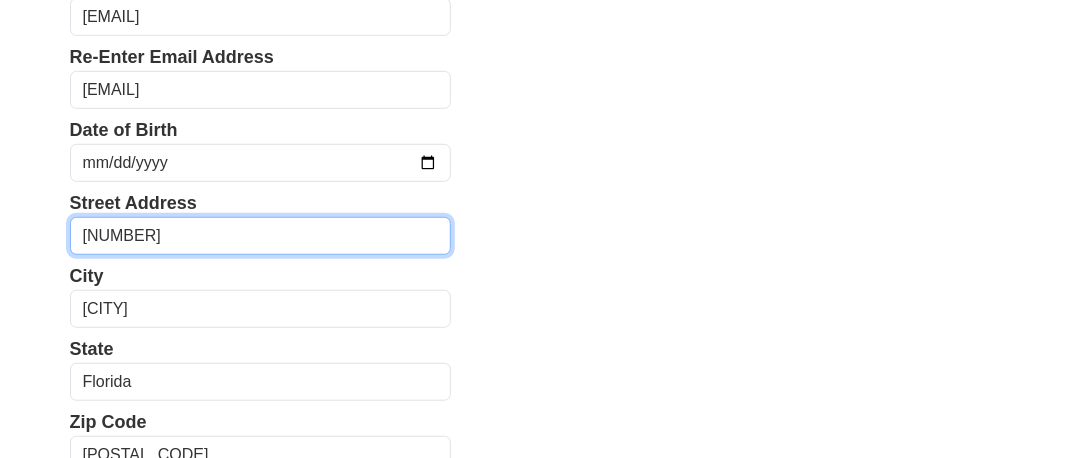 type on "[NUMBER]" 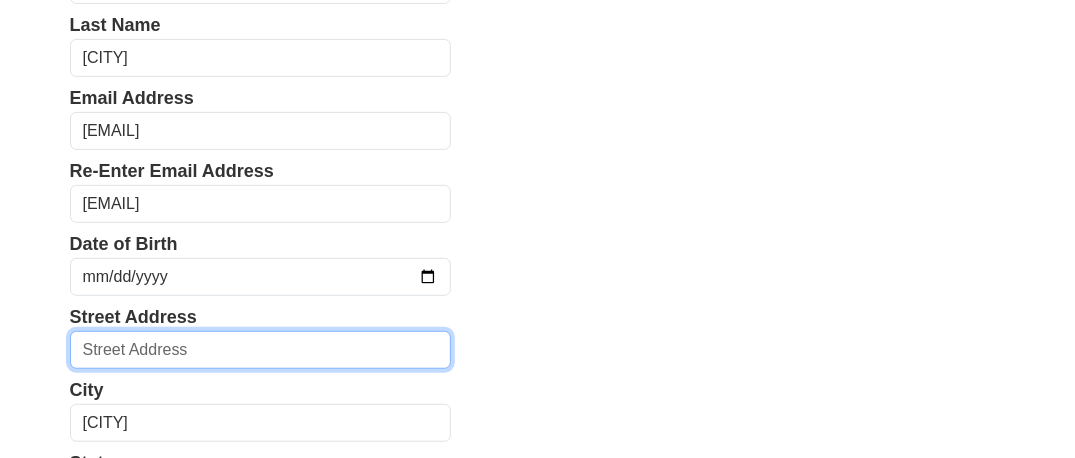 scroll, scrollTop: 212, scrollLeft: 0, axis: vertical 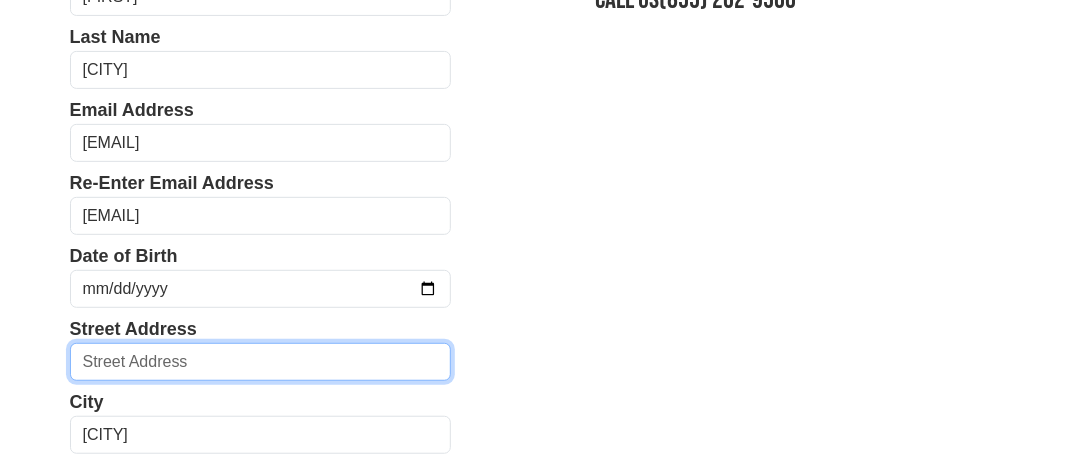 type 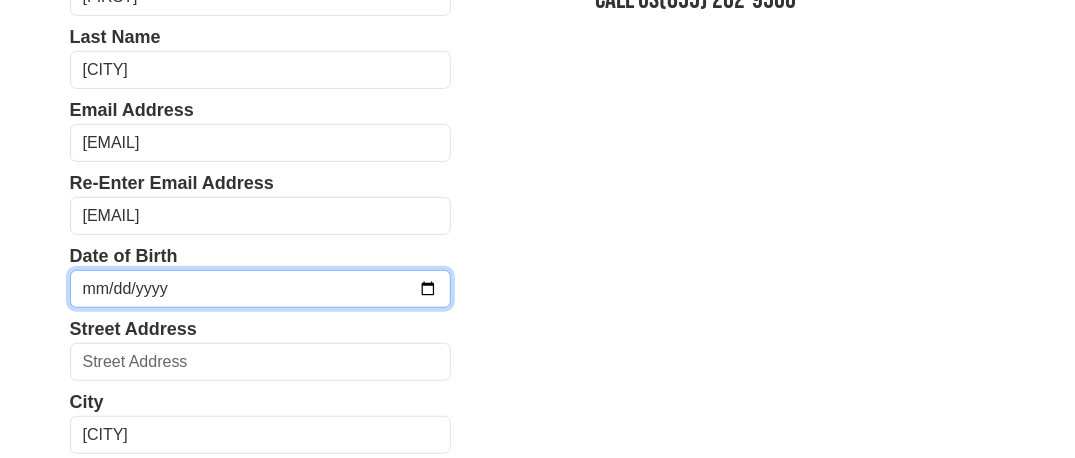 click on "[DATE]" at bounding box center (261, 289) 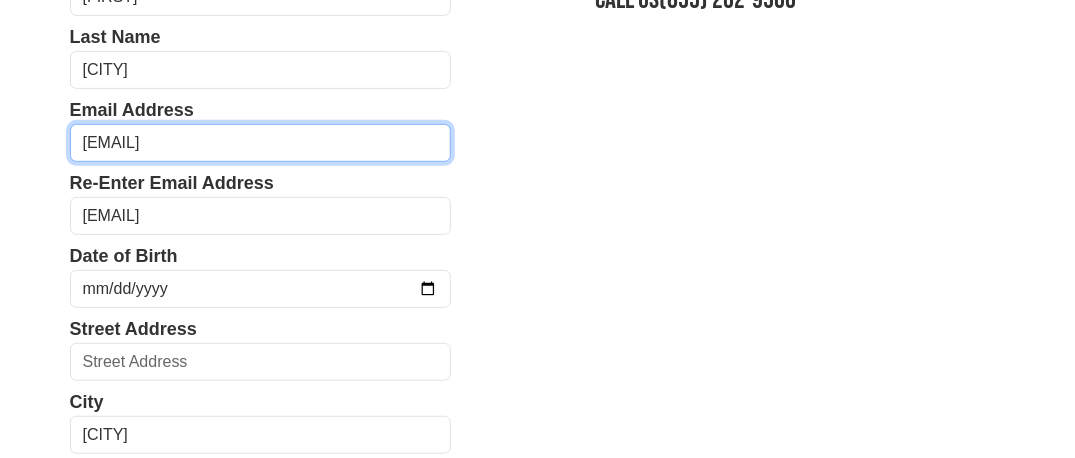 click on "[EMAIL]" at bounding box center (261, 143) 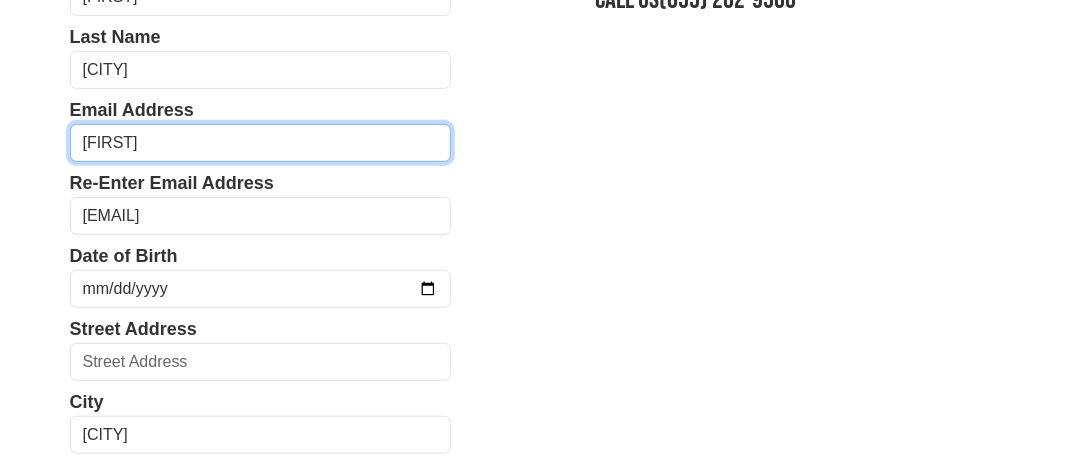 type on "m" 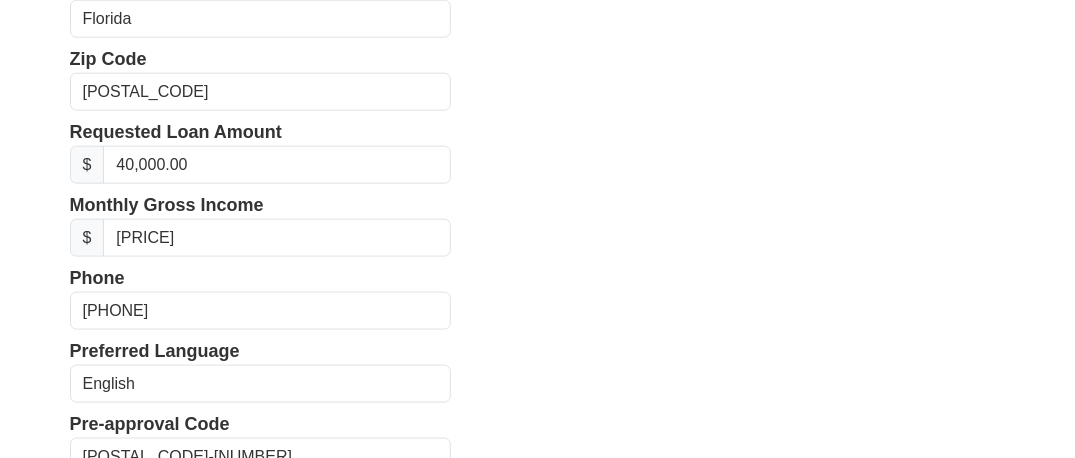 scroll, scrollTop: 703, scrollLeft: 0, axis: vertical 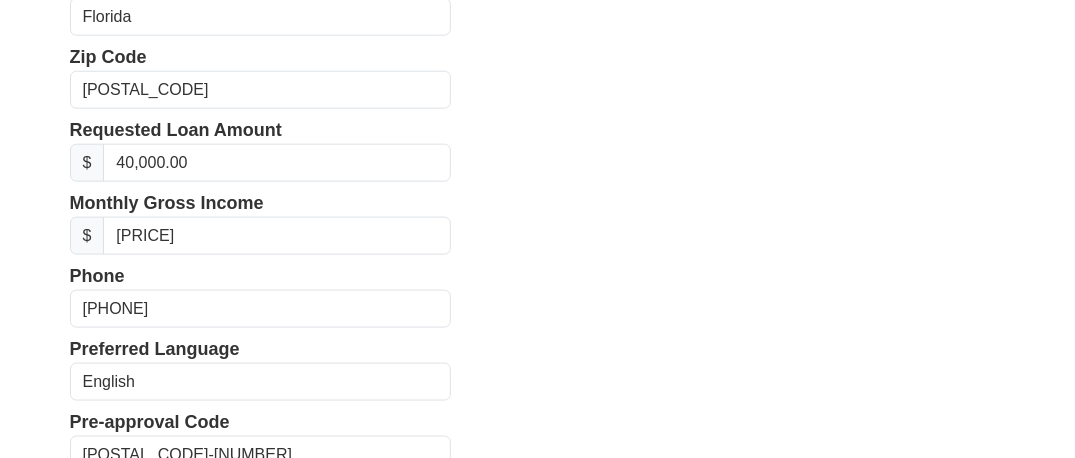 type 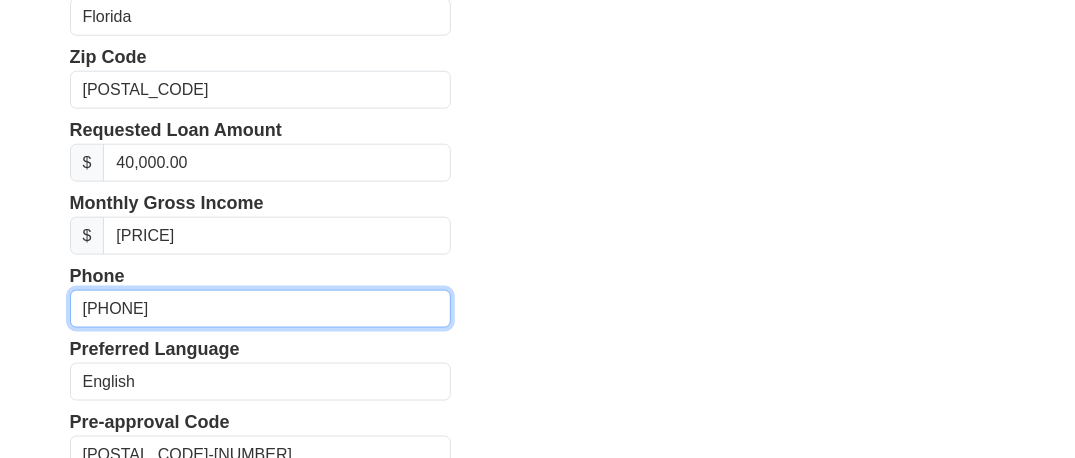 click on "[PHONE]" at bounding box center [261, 309] 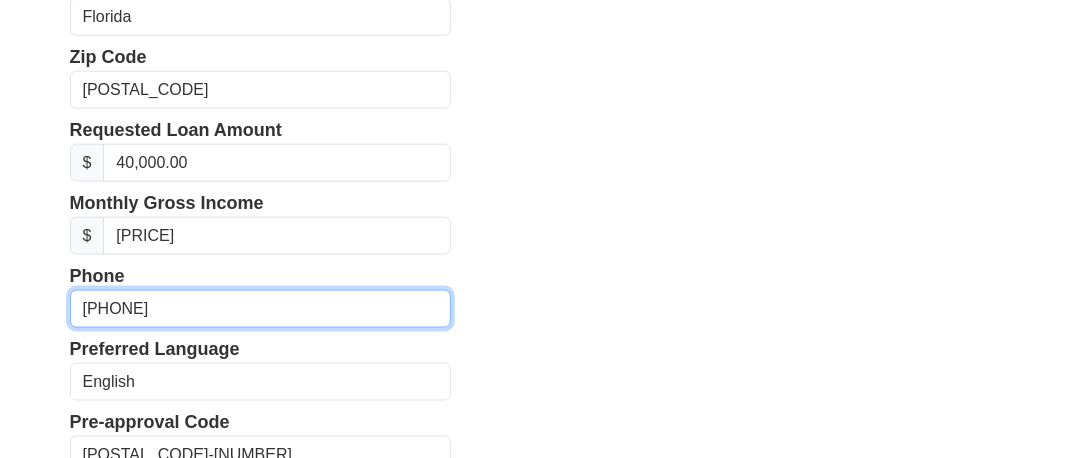 type on "[PHONE]" 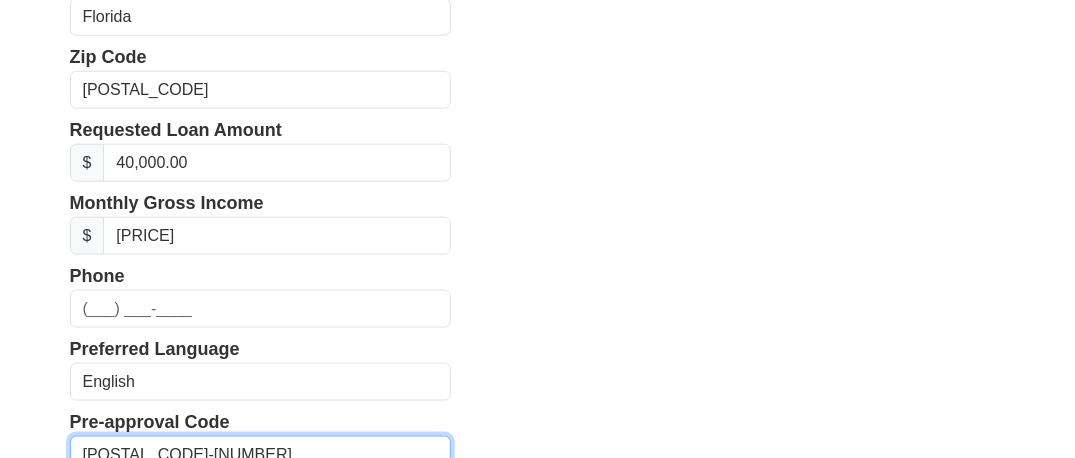 click on "[POSTAL_CODE]-[NUMBER]" at bounding box center (261, 455) 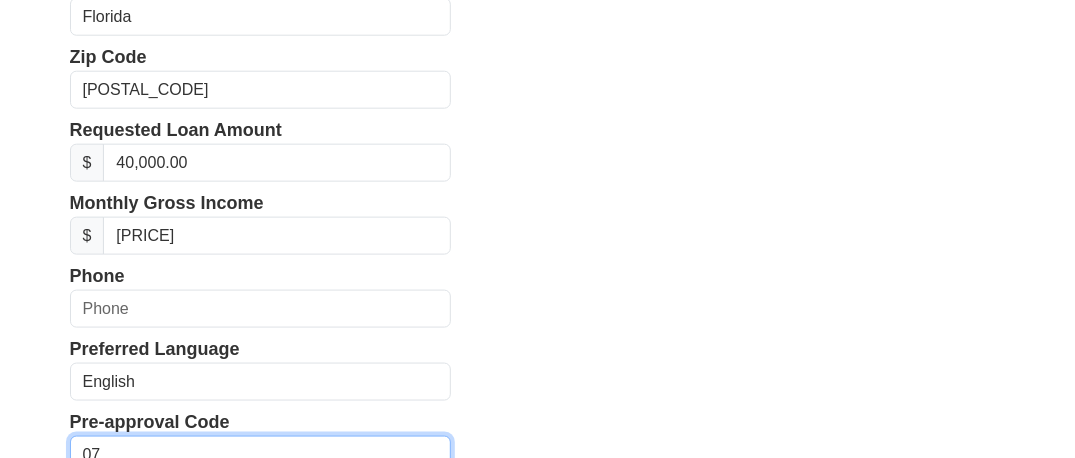 type on "0" 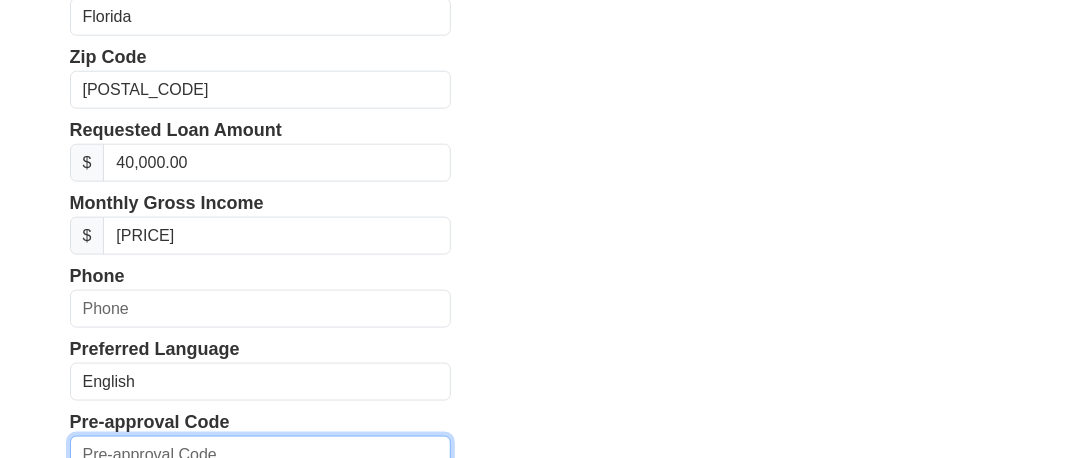type 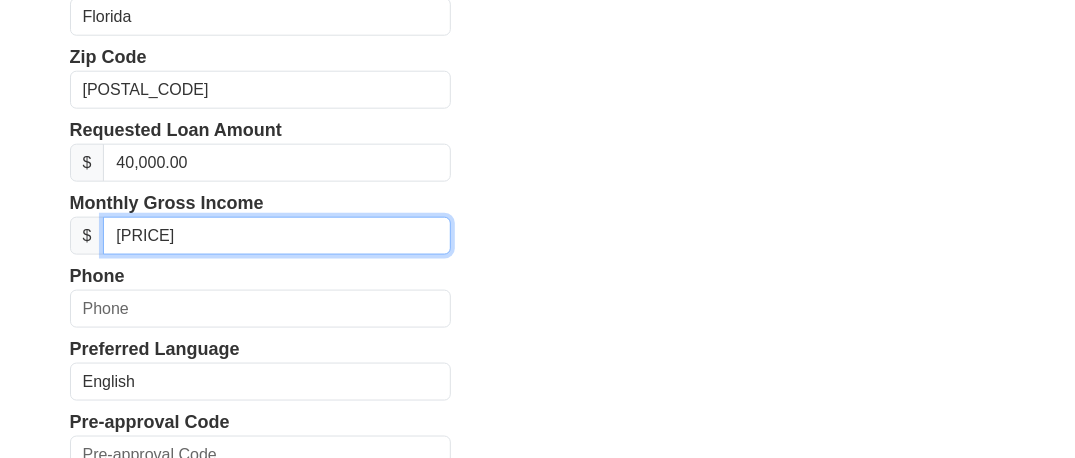 click on "[PRICE]" at bounding box center [277, 236] 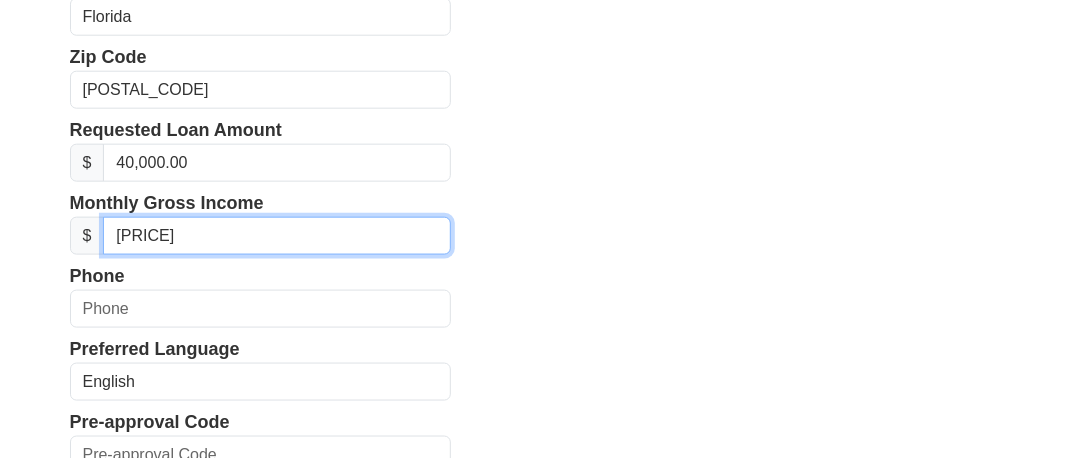 type on "0.00" 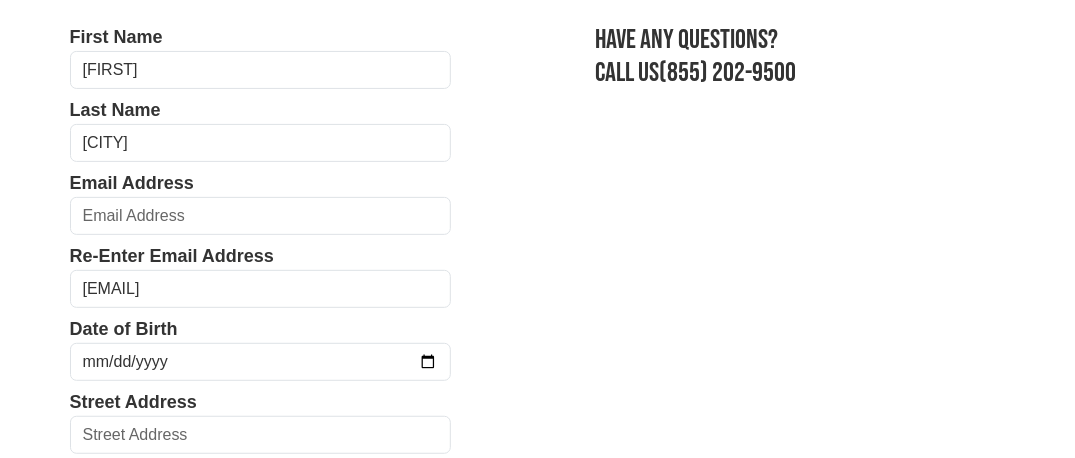 scroll, scrollTop: 147, scrollLeft: 0, axis: vertical 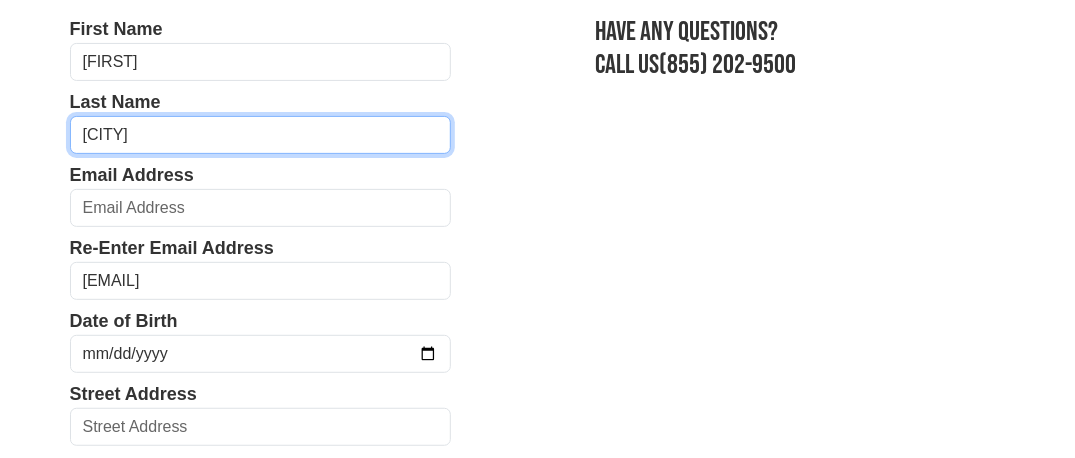 click on "[CITY]" at bounding box center (261, 135) 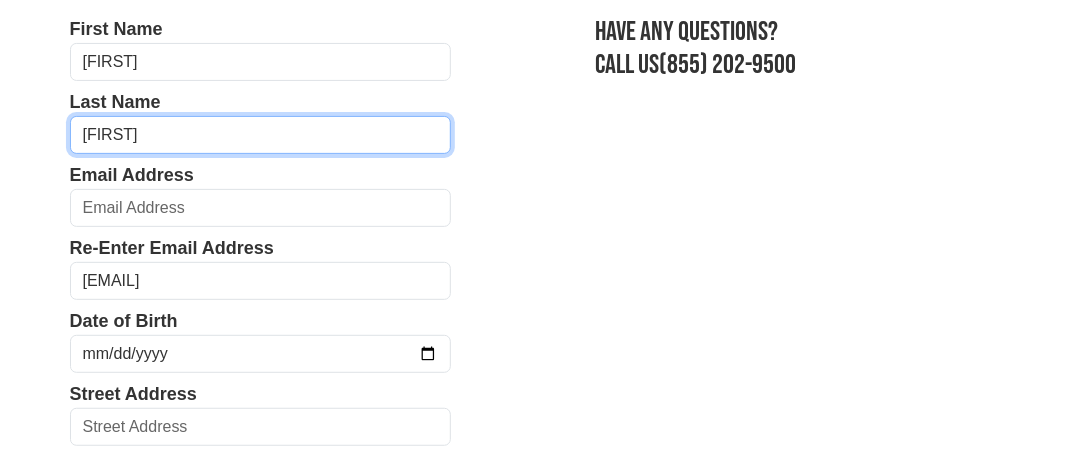 type on "[FIRST]" 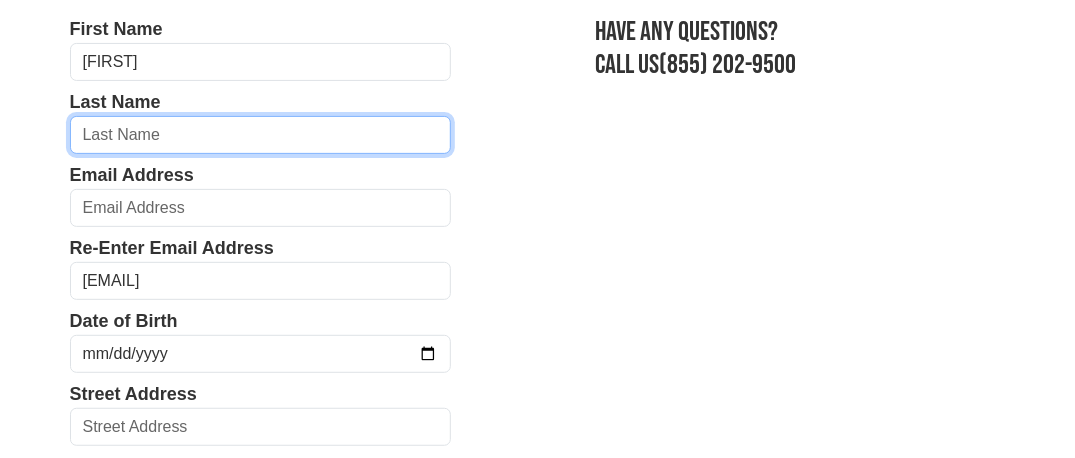type 